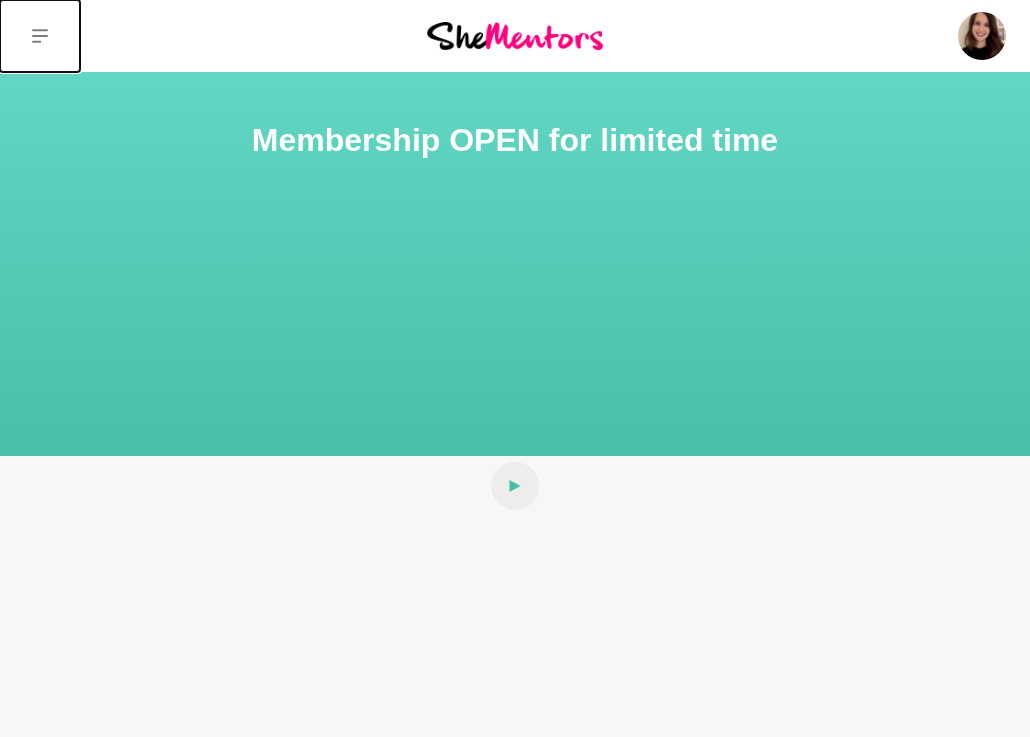 scroll, scrollTop: 0, scrollLeft: 0, axis: both 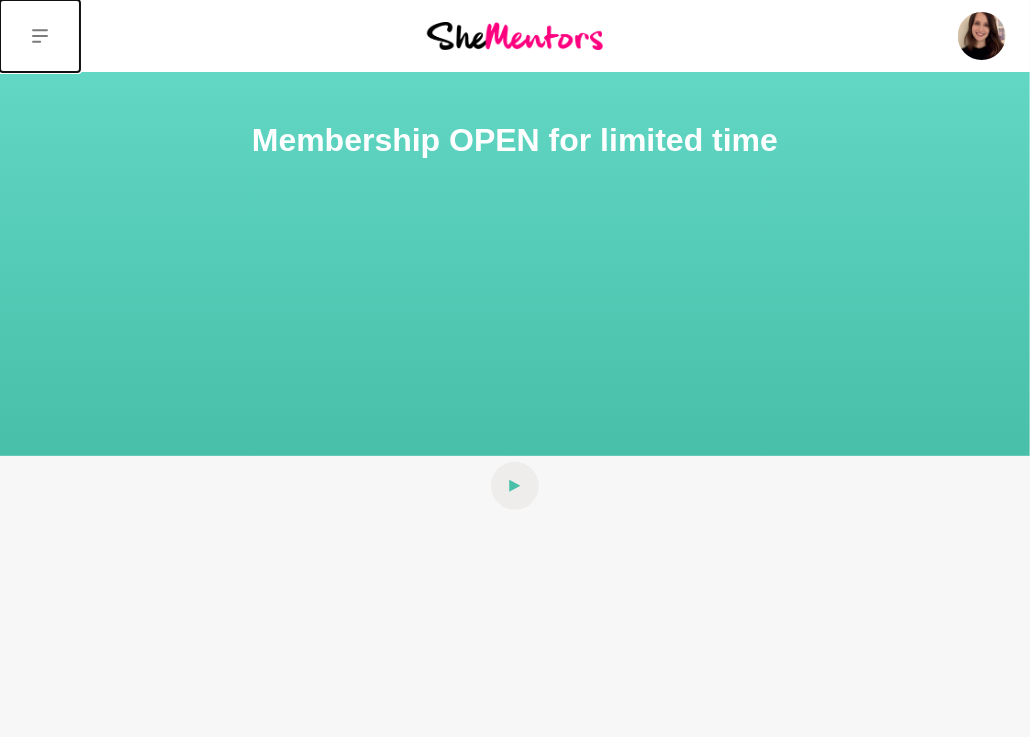 click 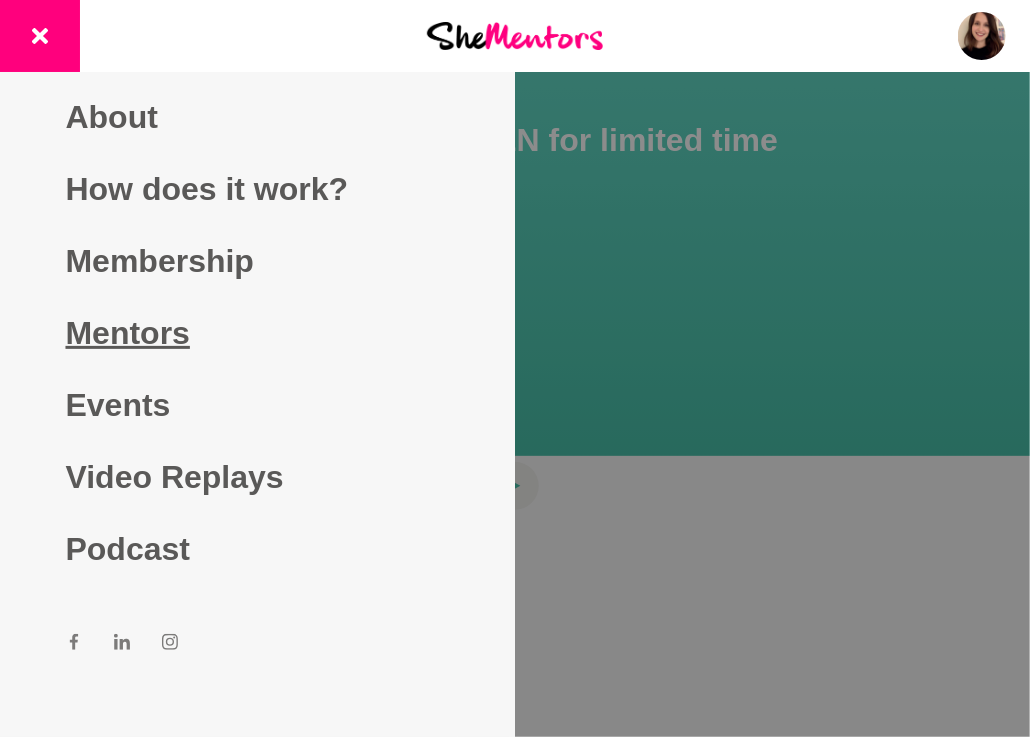 click on "Mentors" at bounding box center [258, 333] 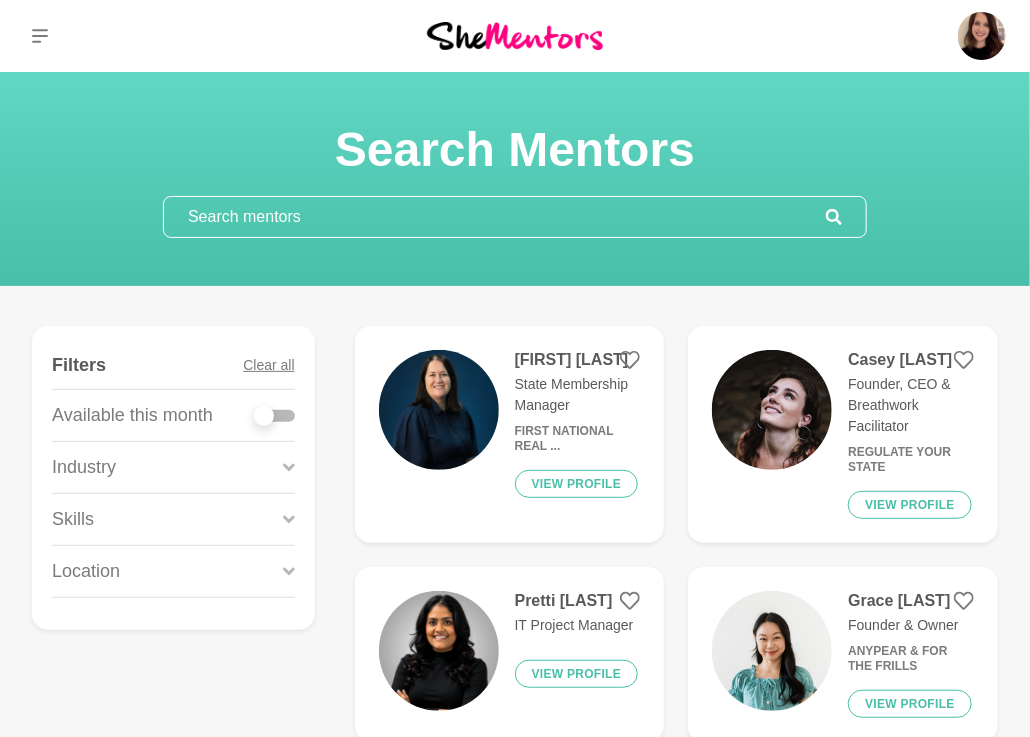 click at bounding box center [495, 217] 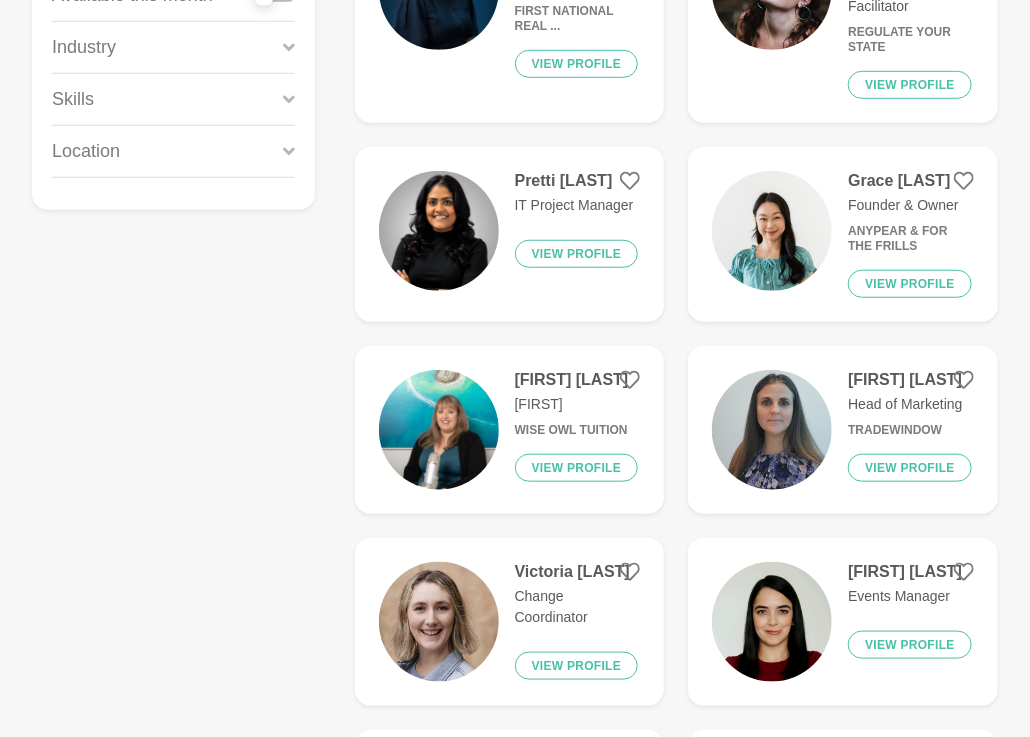 scroll, scrollTop: 0, scrollLeft: 0, axis: both 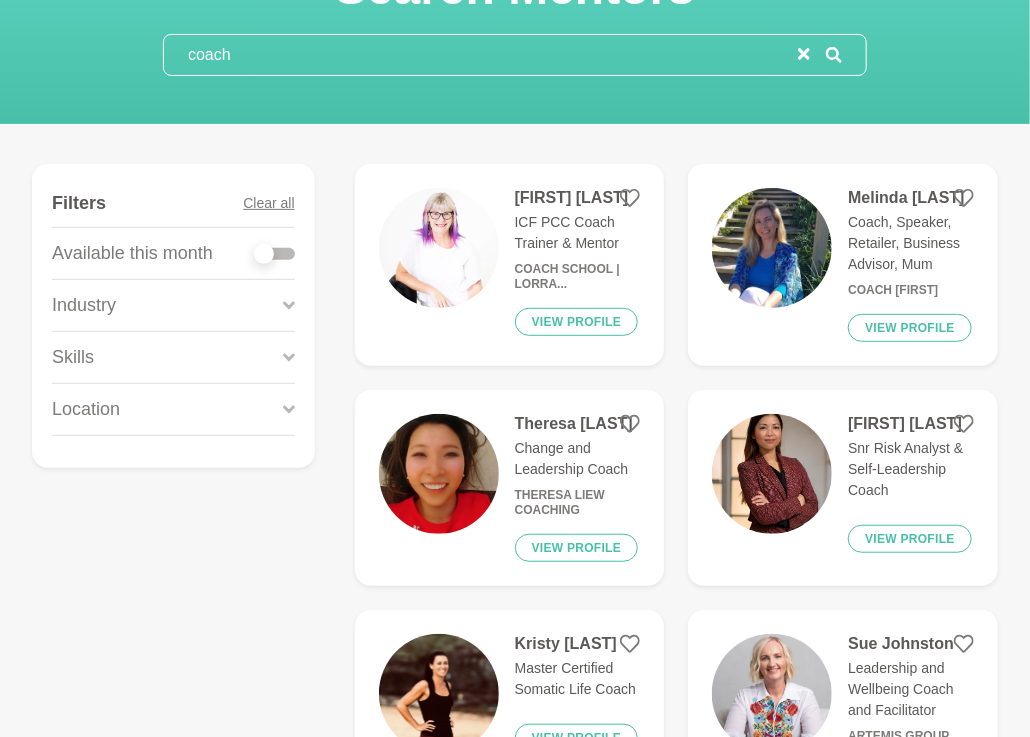 type on "coach" 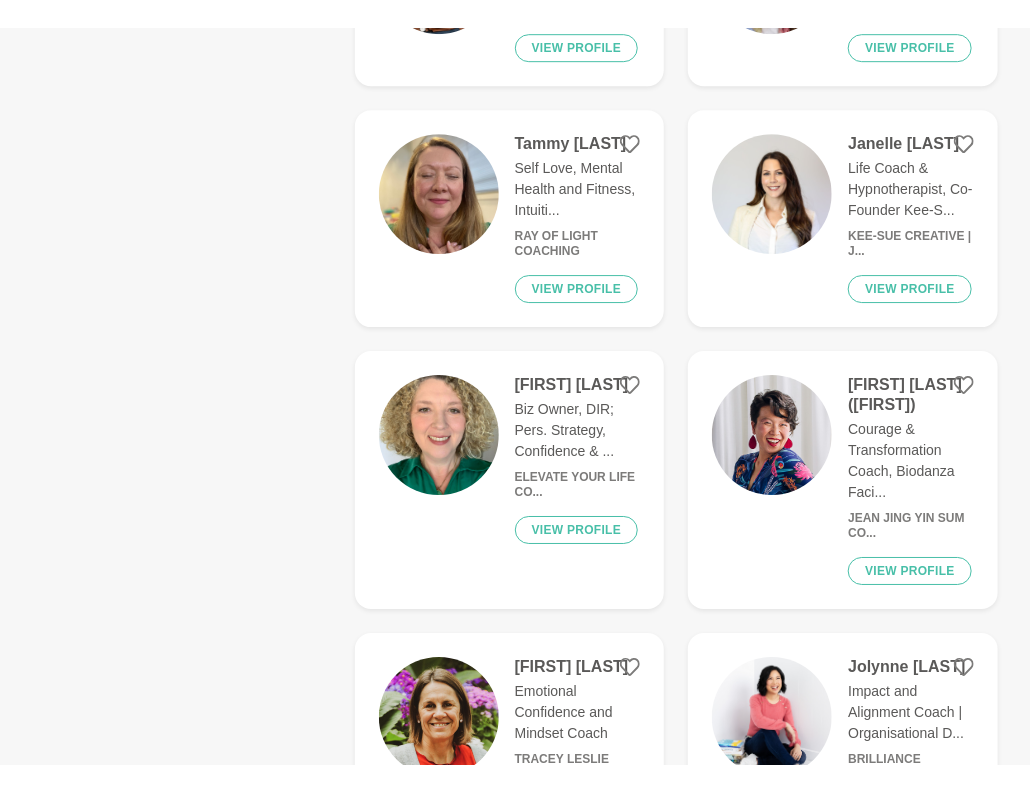 scroll, scrollTop: 2396, scrollLeft: 0, axis: vertical 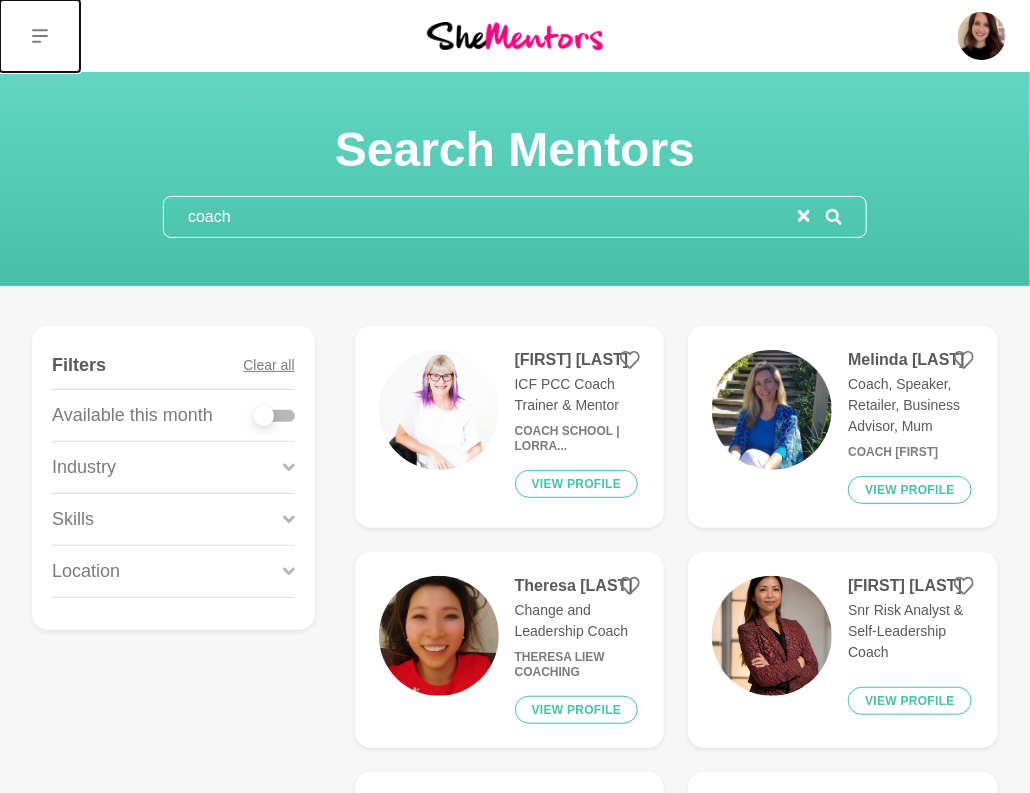 drag, startPoint x: 37, startPoint y: 34, endPoint x: 41, endPoint y: 57, distance: 23.345236 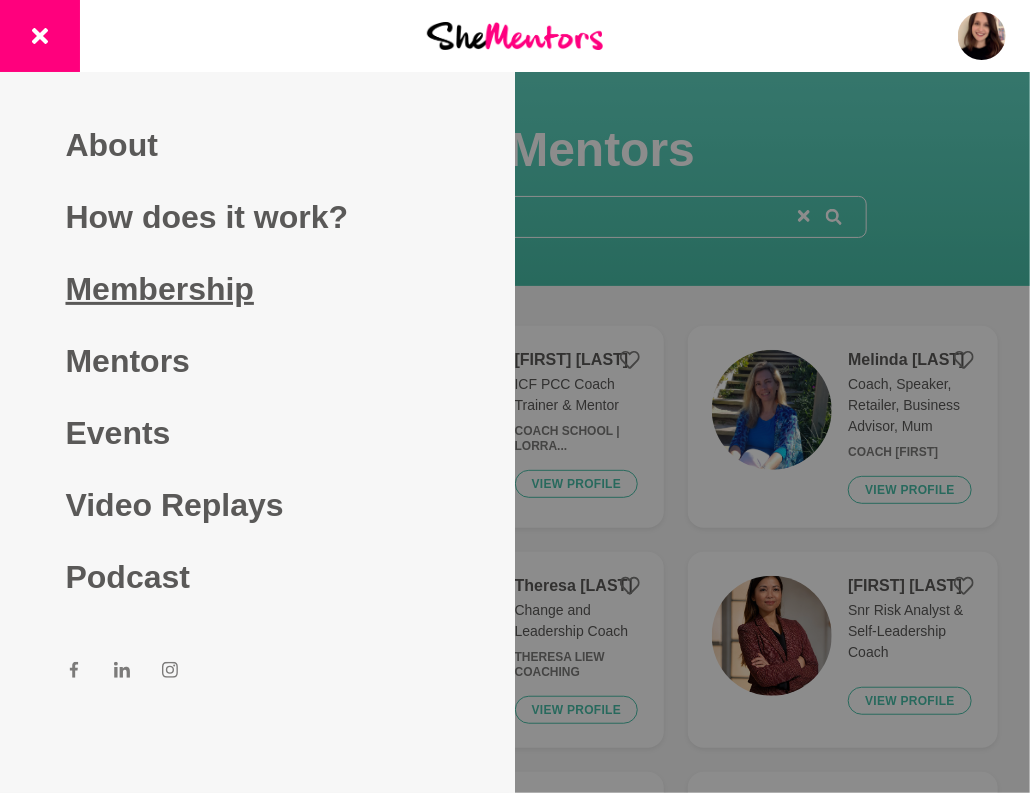 click on "Membership" at bounding box center [258, 289] 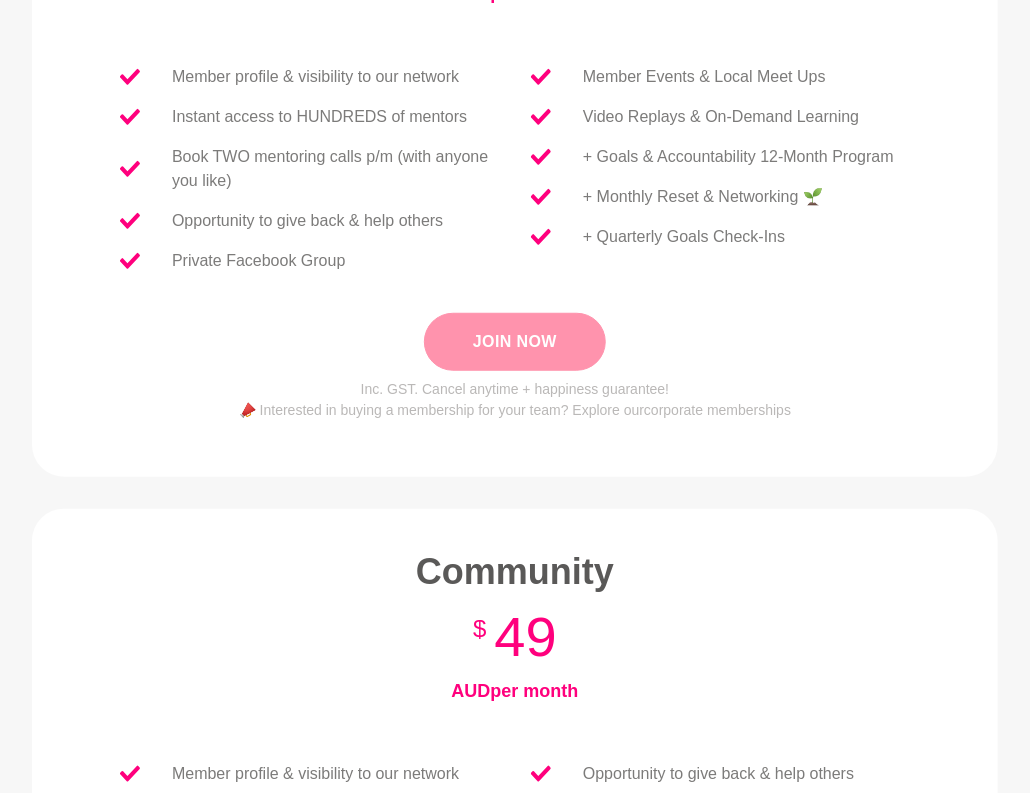 scroll, scrollTop: 530, scrollLeft: 0, axis: vertical 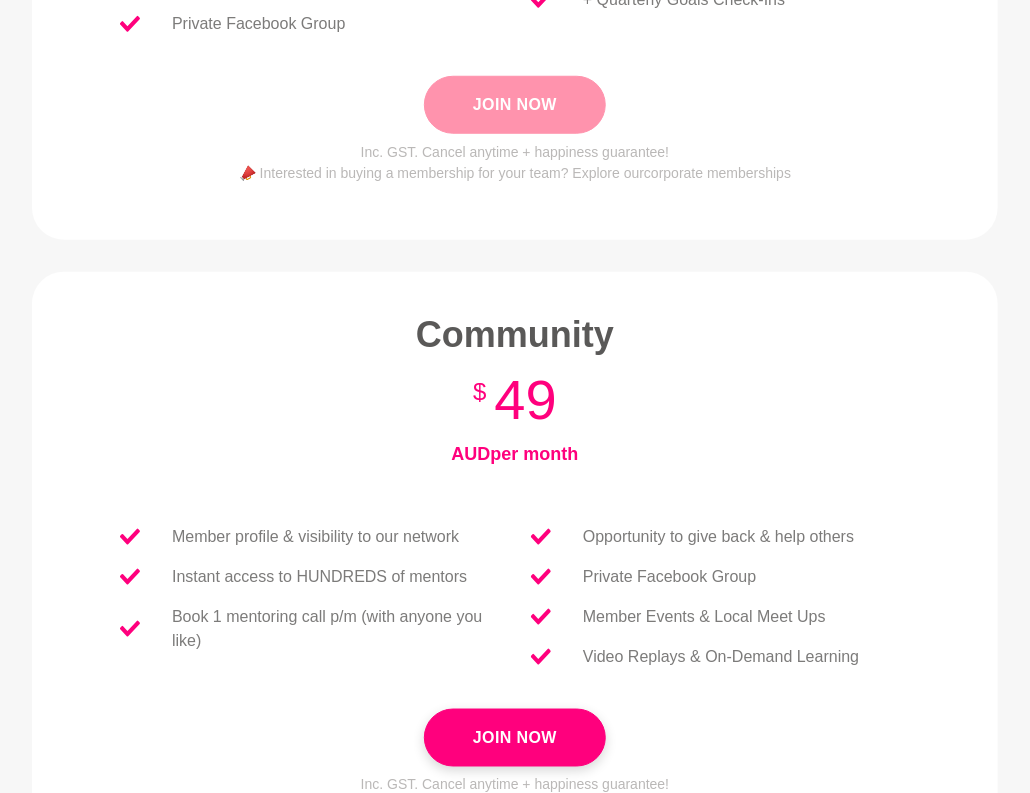 click on "Join Now" at bounding box center [515, 105] 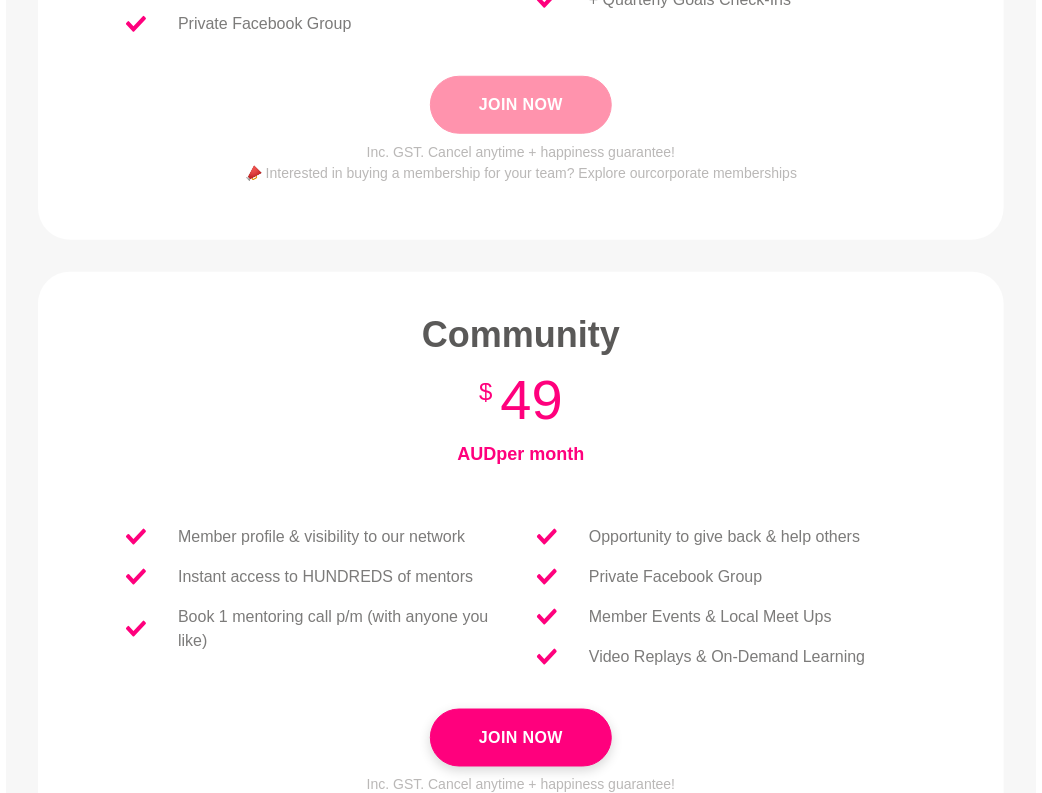scroll, scrollTop: 0, scrollLeft: 0, axis: both 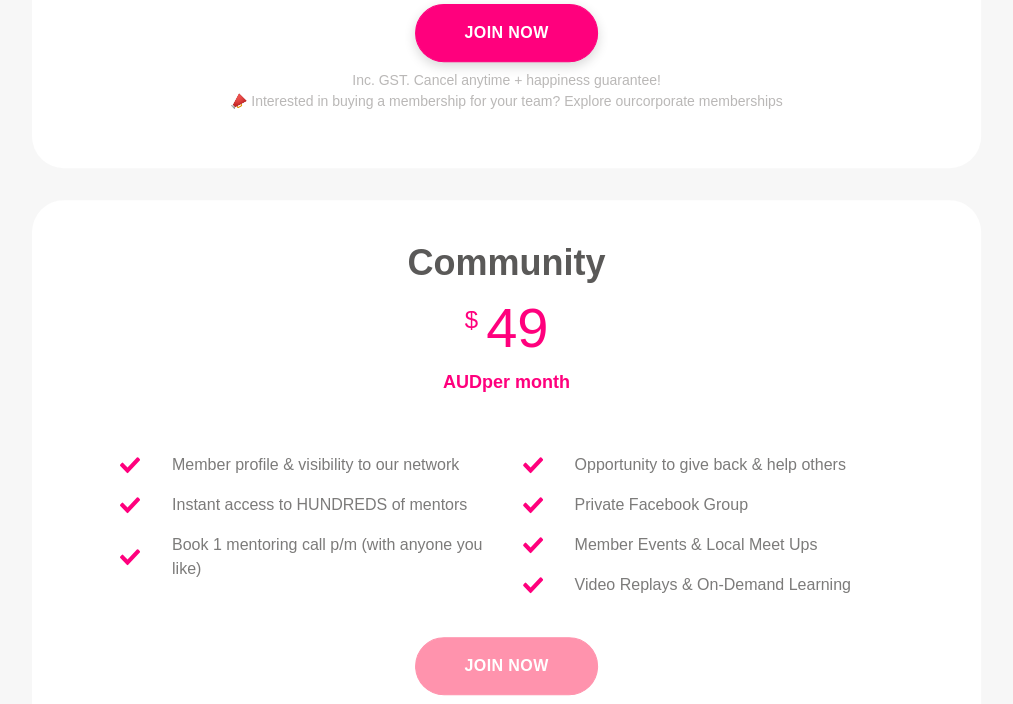 click on "Join Now" at bounding box center (506, 666) 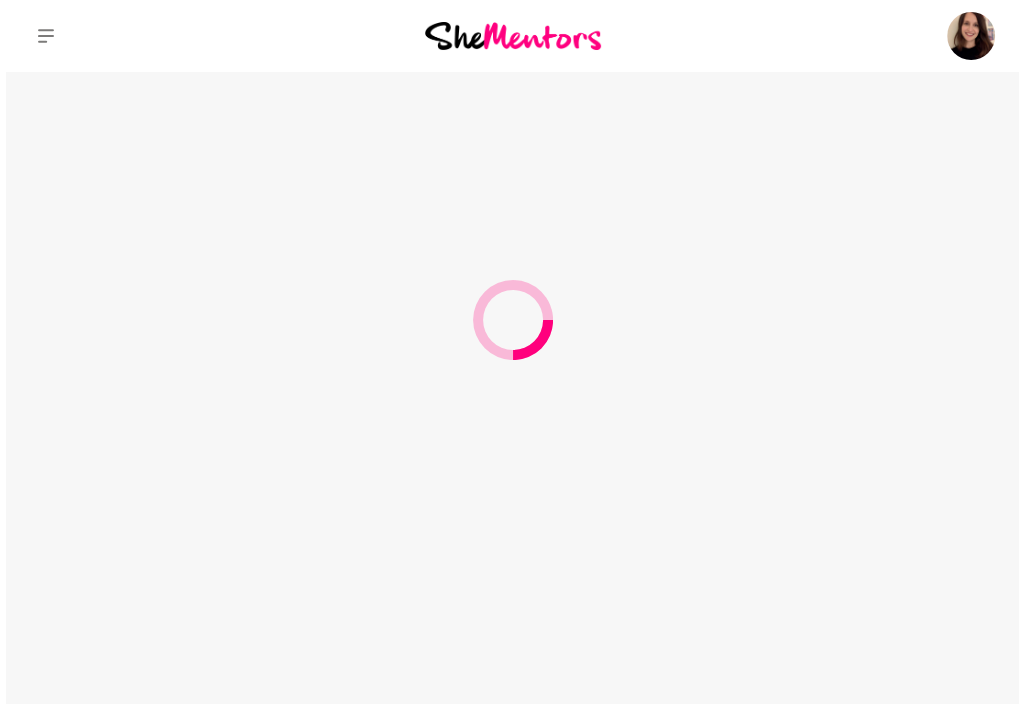 scroll, scrollTop: 0, scrollLeft: 0, axis: both 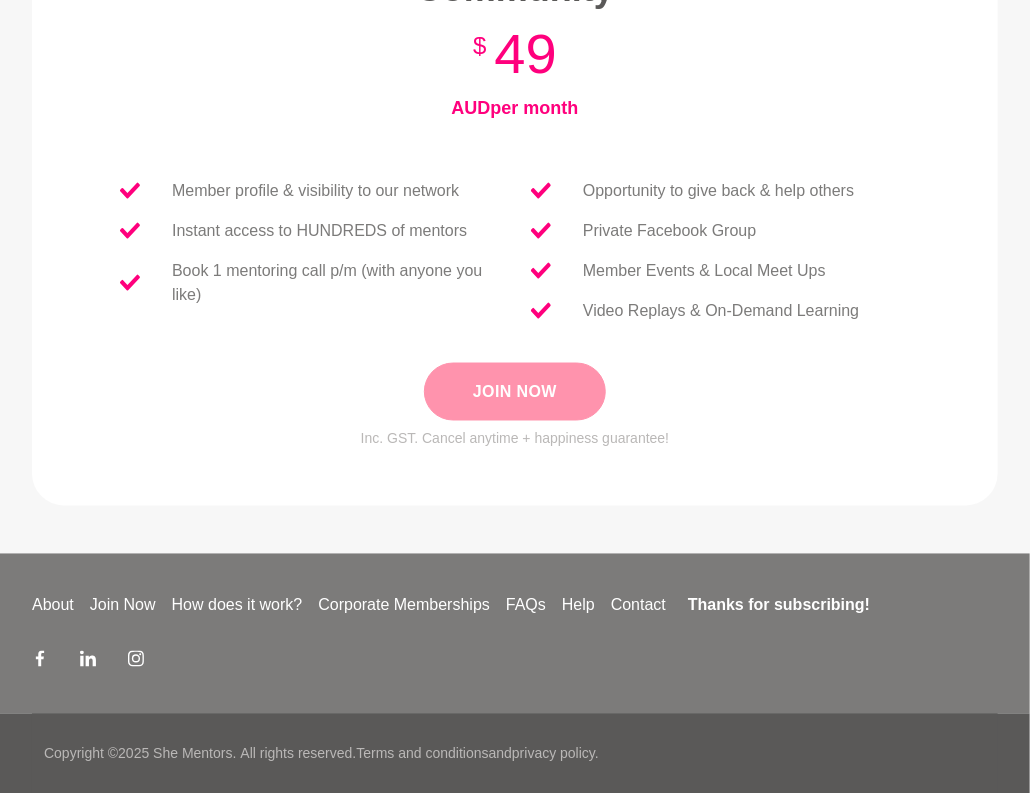 click on "Join Now" at bounding box center [515, 392] 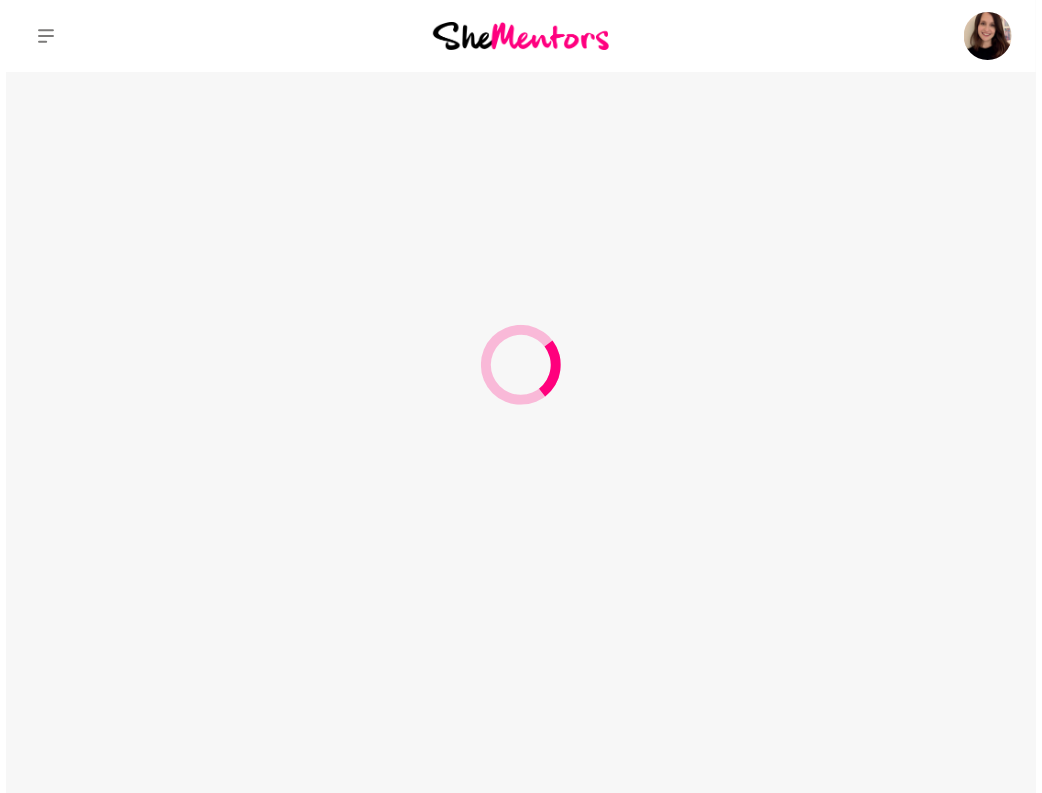 scroll, scrollTop: 0, scrollLeft: 0, axis: both 